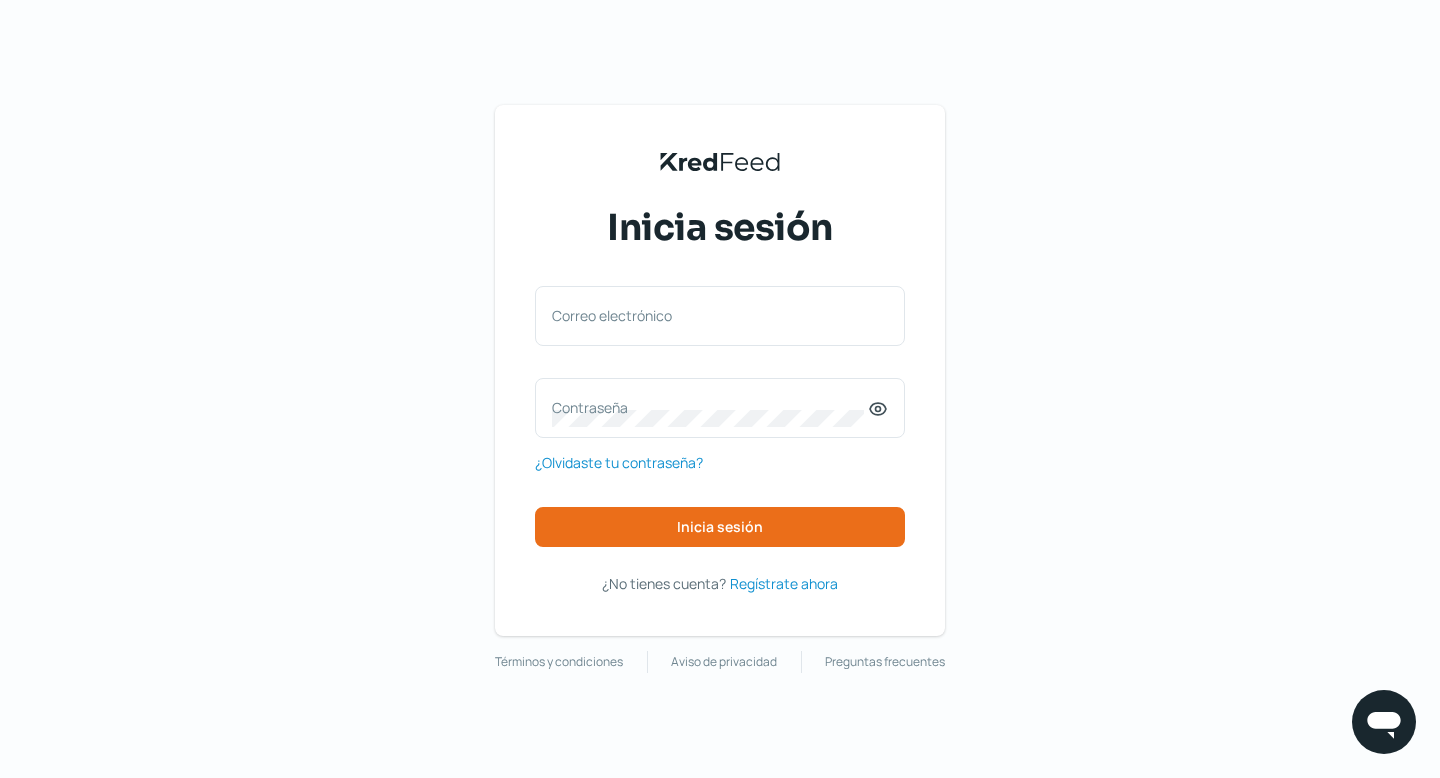scroll, scrollTop: 0, scrollLeft: 0, axis: both 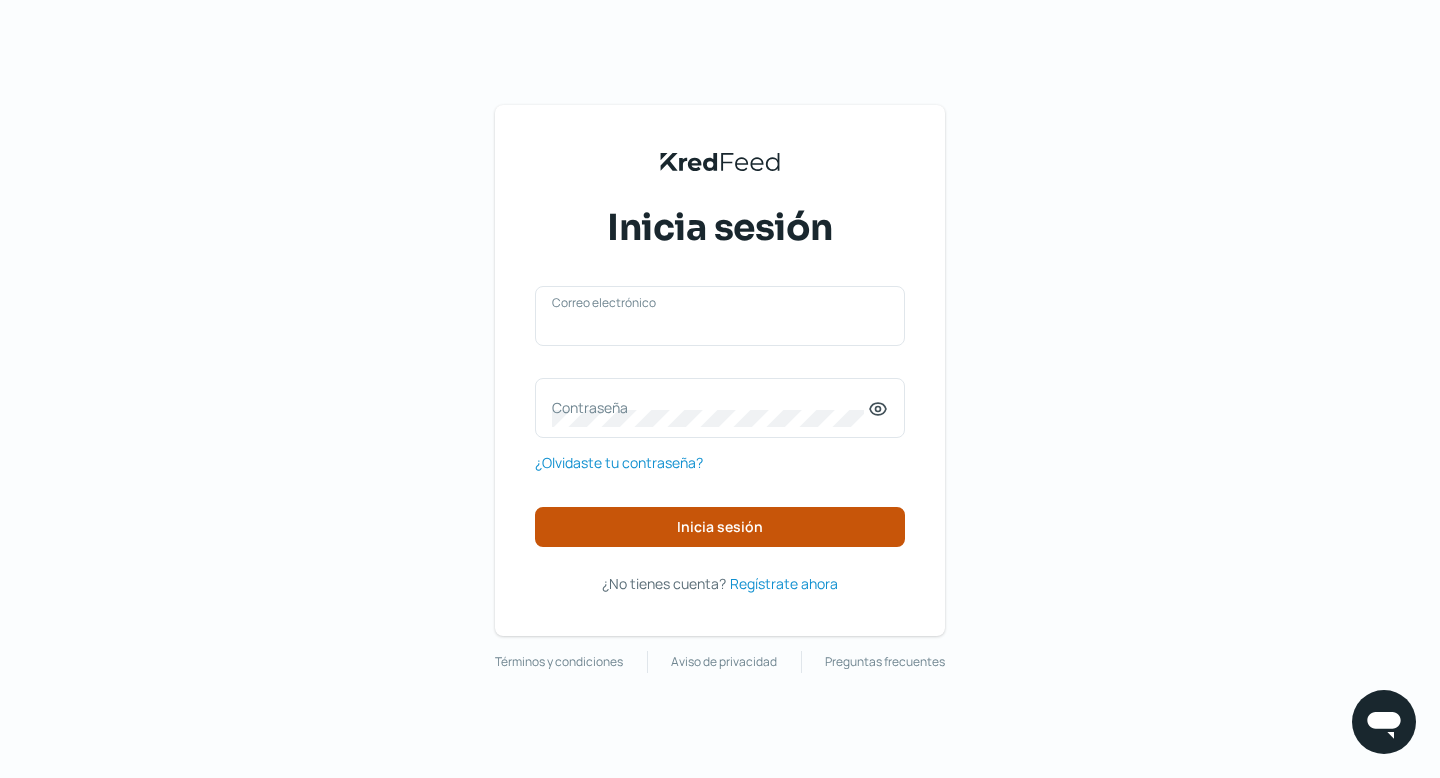 type on "[EMAIL]" 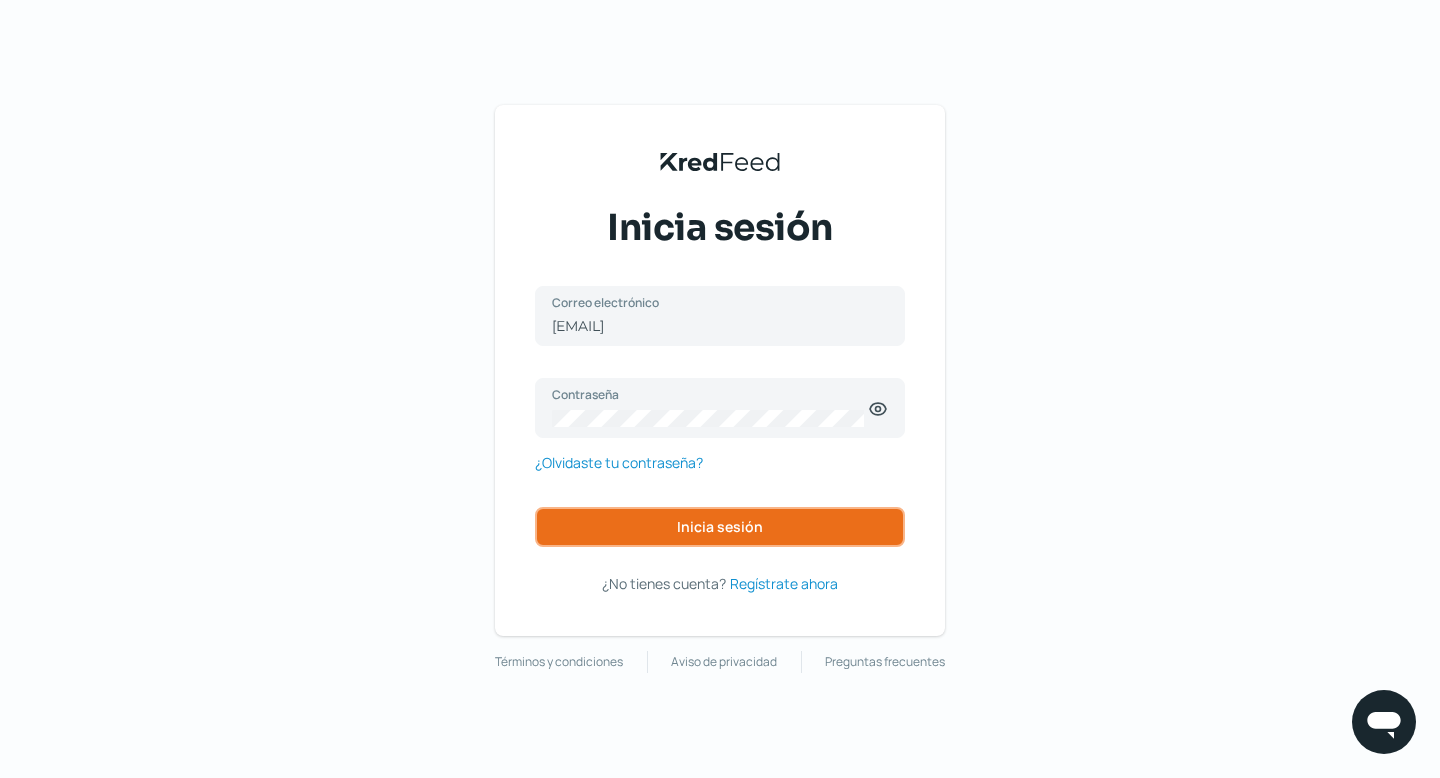 click on "Inicia sesión" at bounding box center (720, 527) 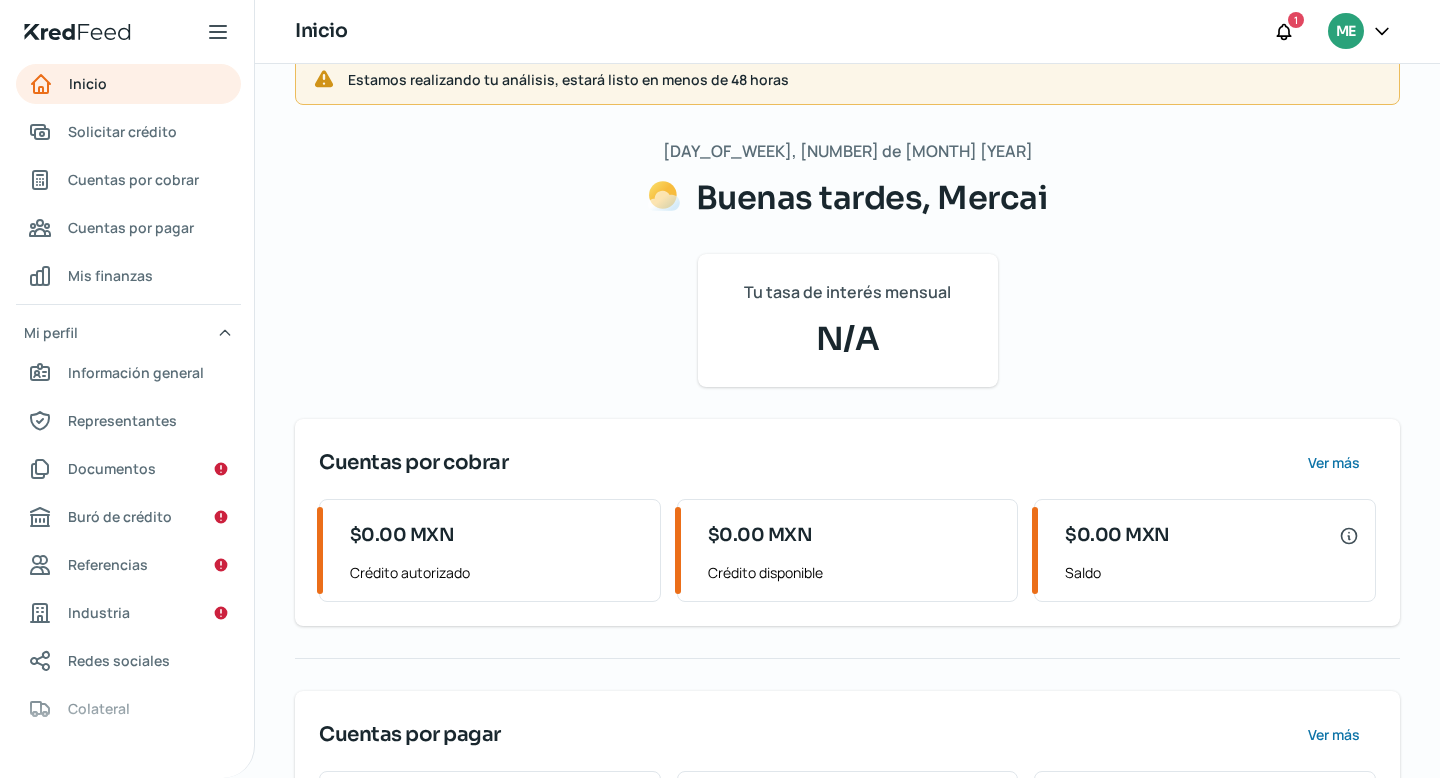 scroll, scrollTop: 10, scrollLeft: 0, axis: vertical 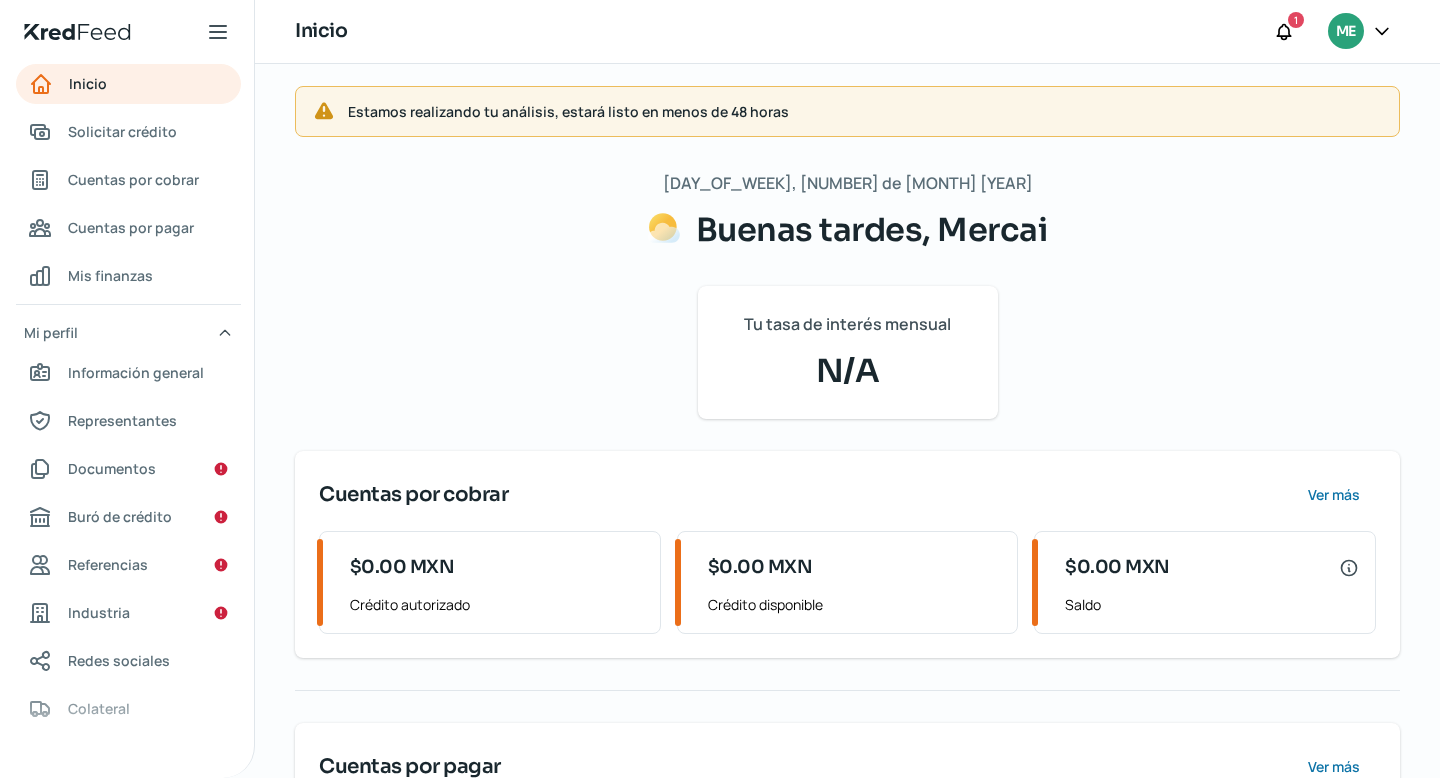 click 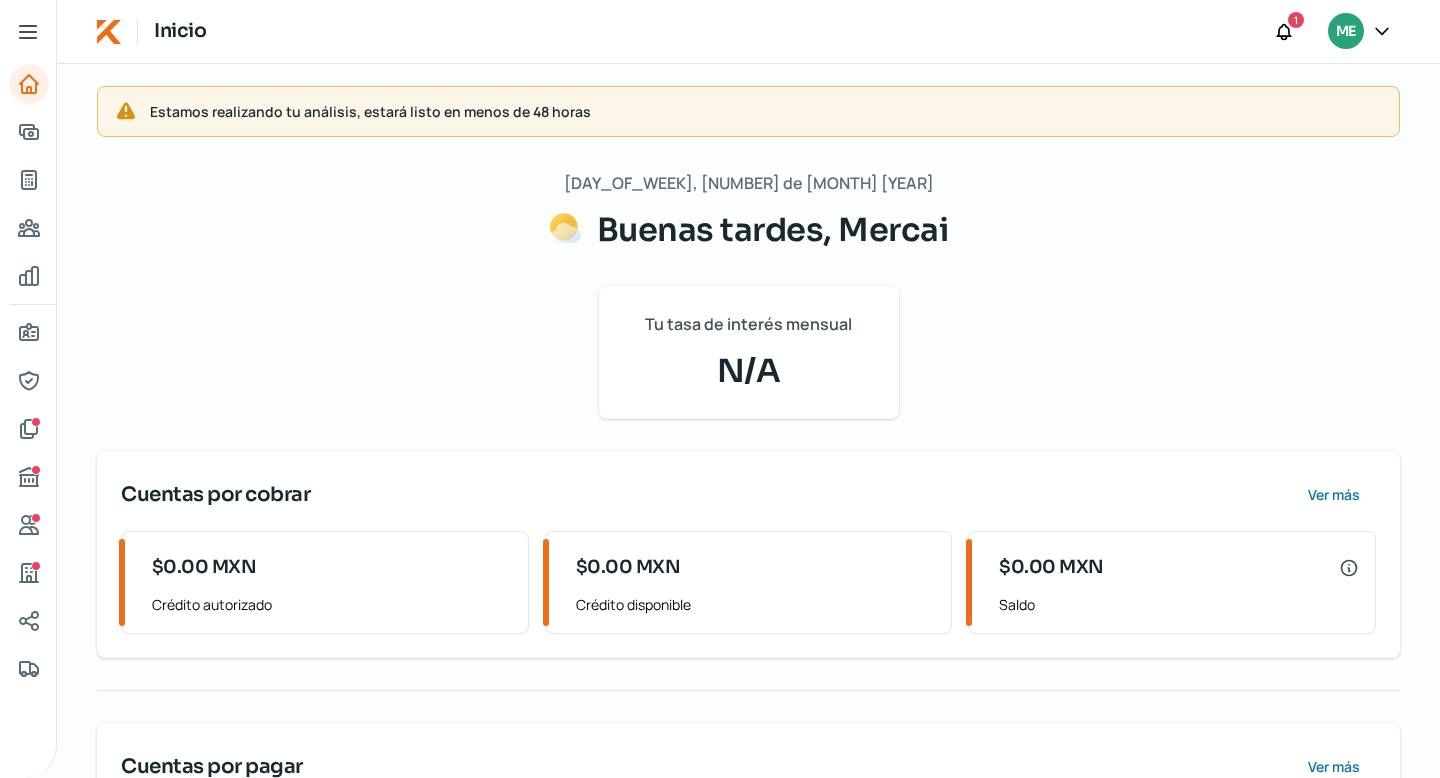 click 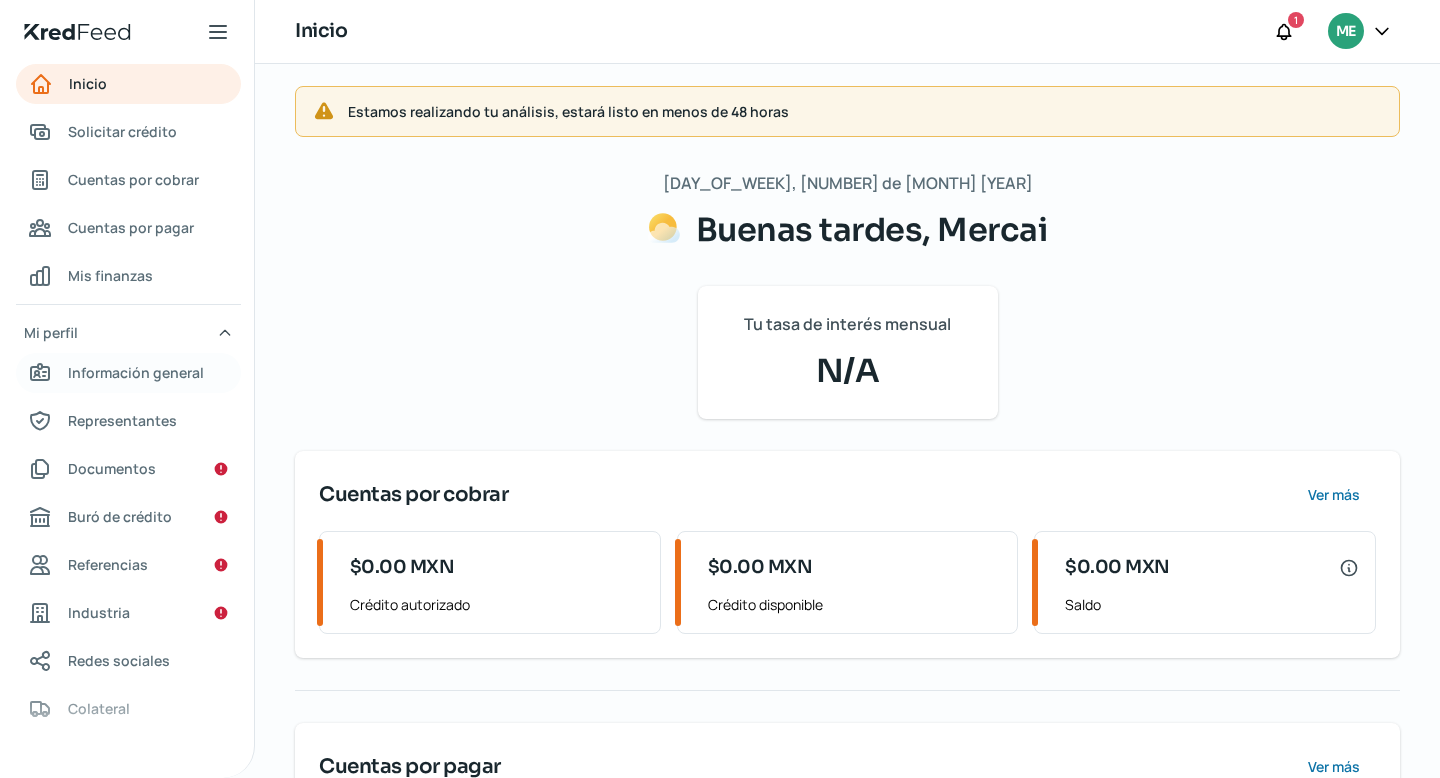 click on "Información general" at bounding box center (136, 372) 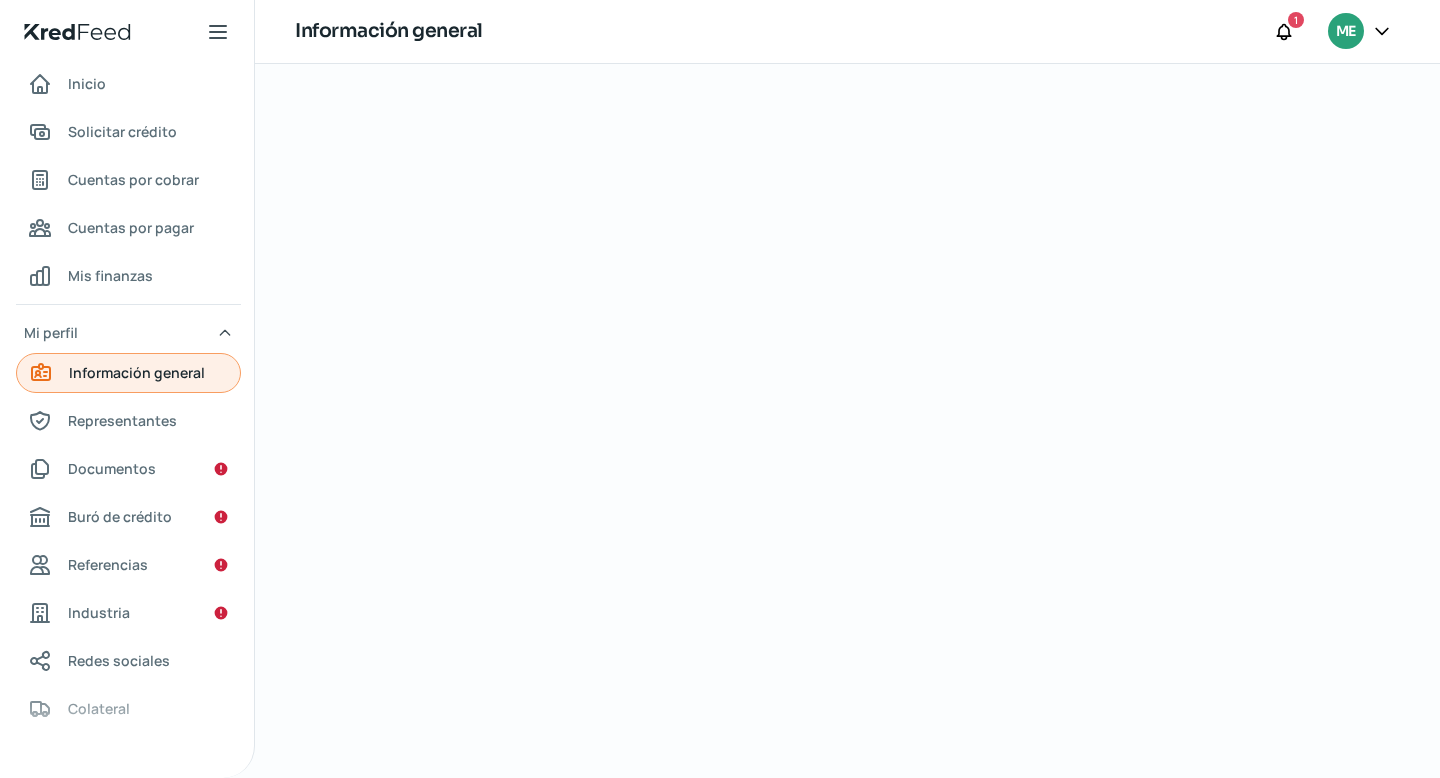 scroll, scrollTop: 0, scrollLeft: 0, axis: both 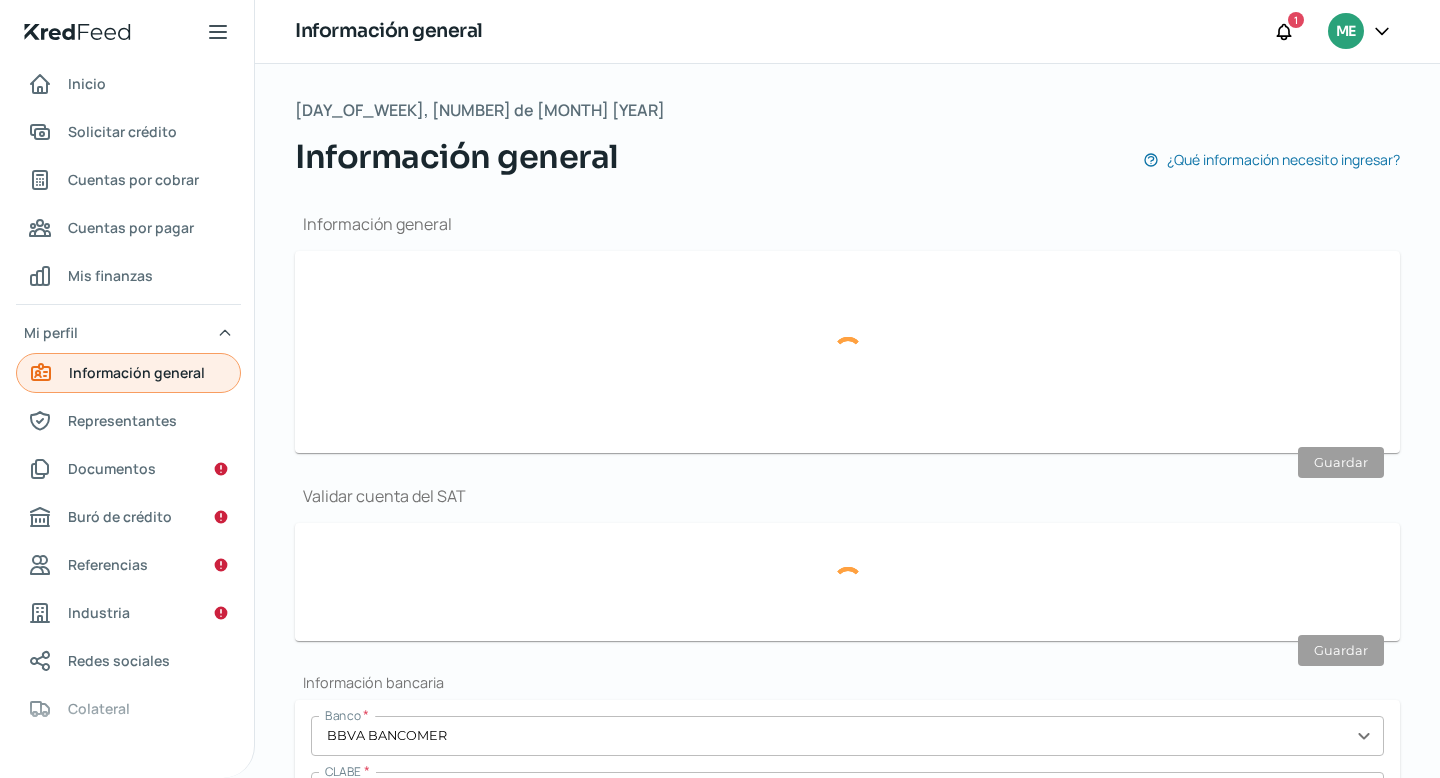 type on "[EMAIL]" 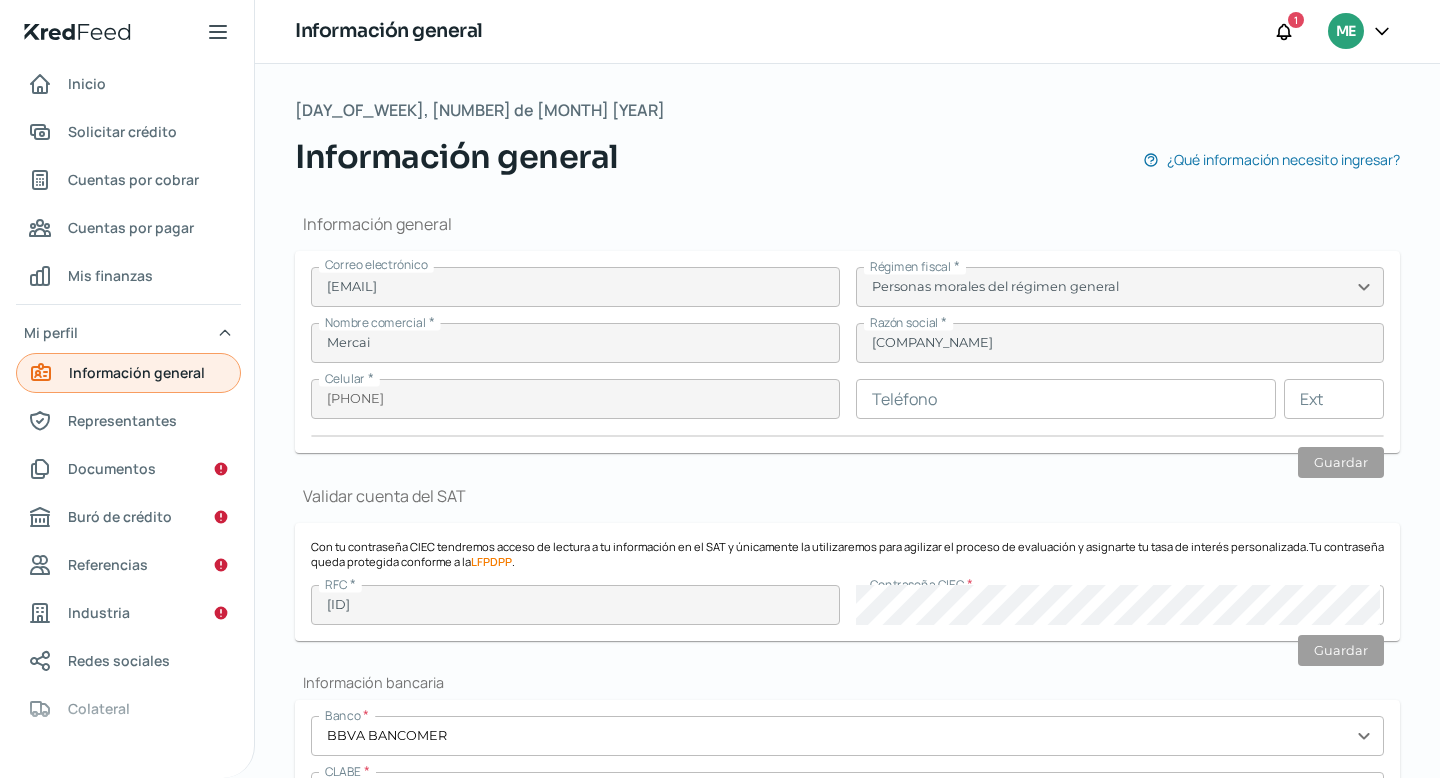 scroll, scrollTop: 23, scrollLeft: 0, axis: vertical 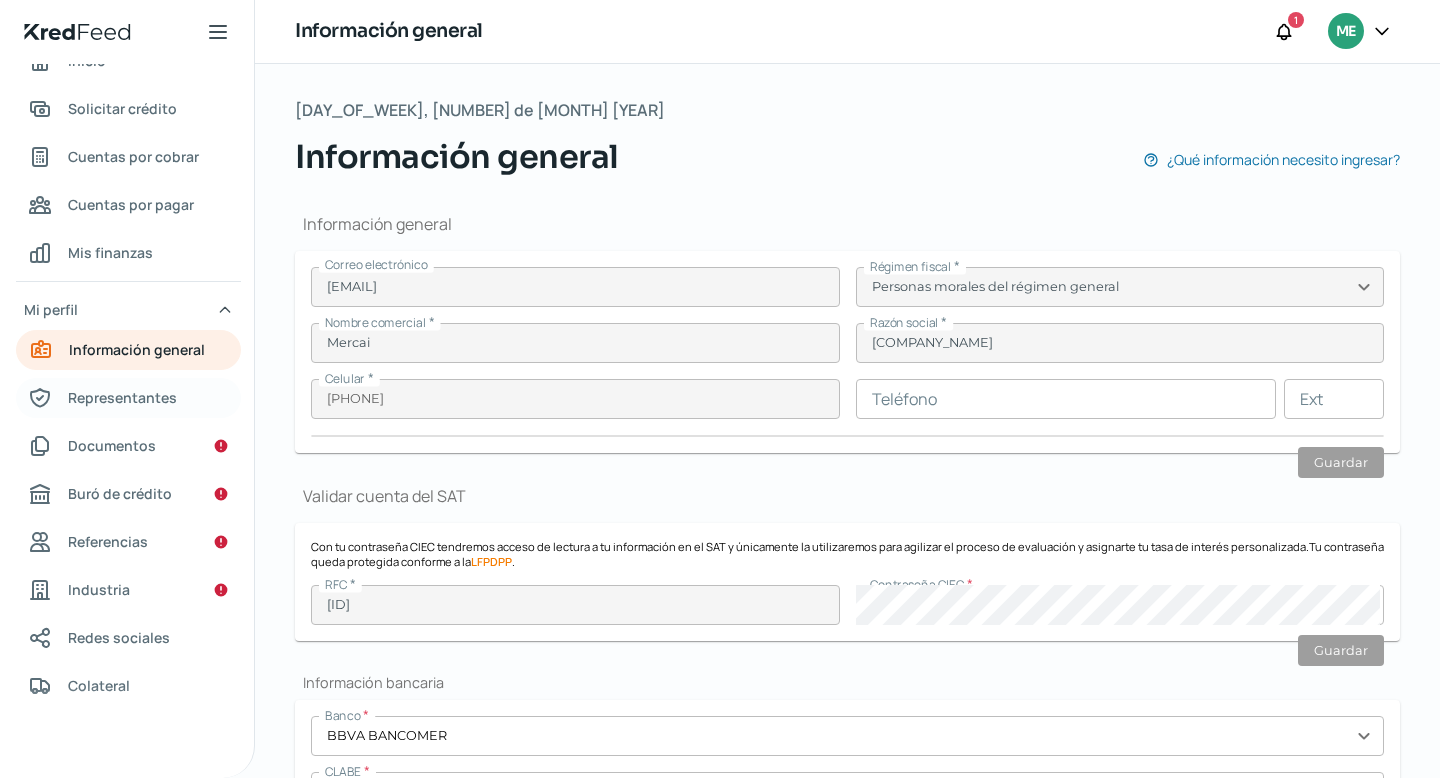 click on "Representantes" at bounding box center (122, 397) 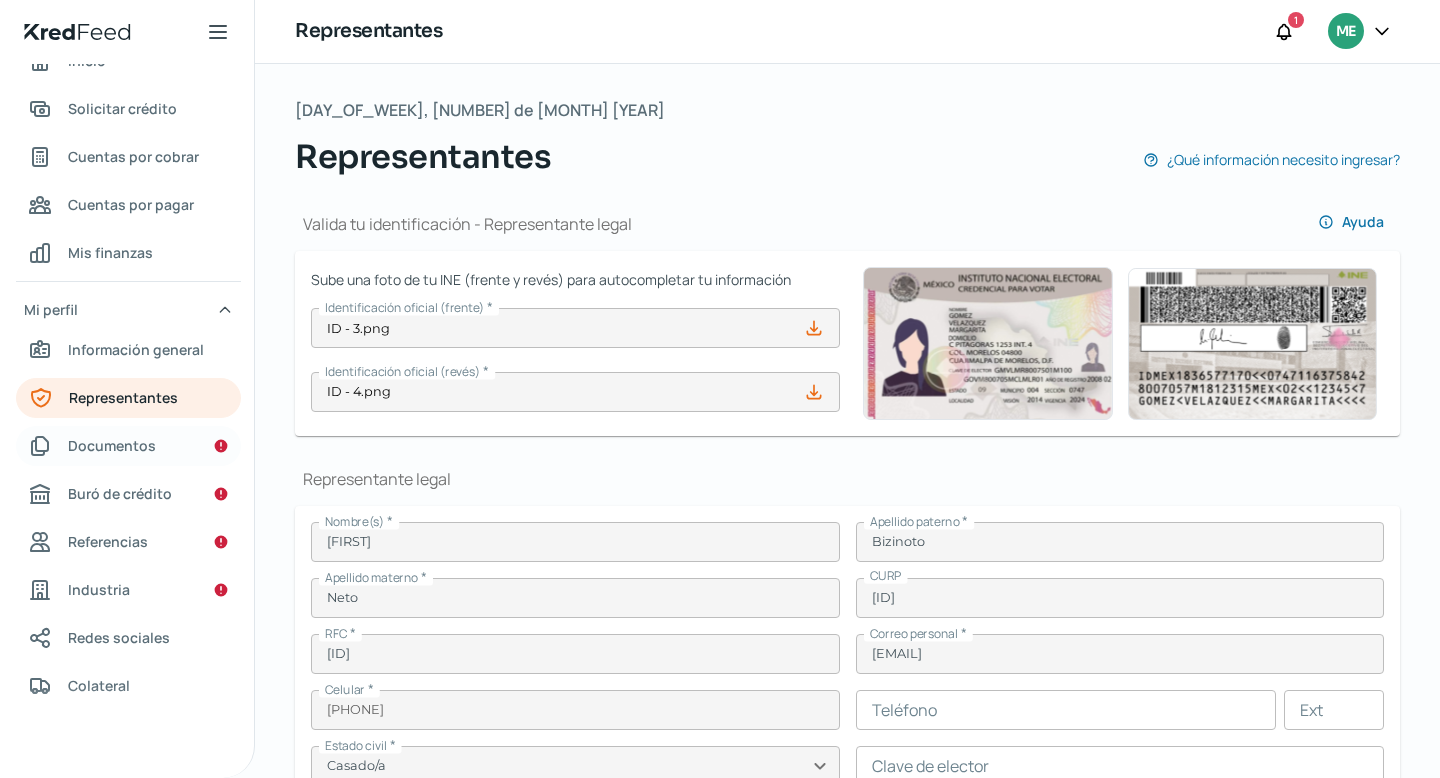 click on "Documentos" at bounding box center (112, 445) 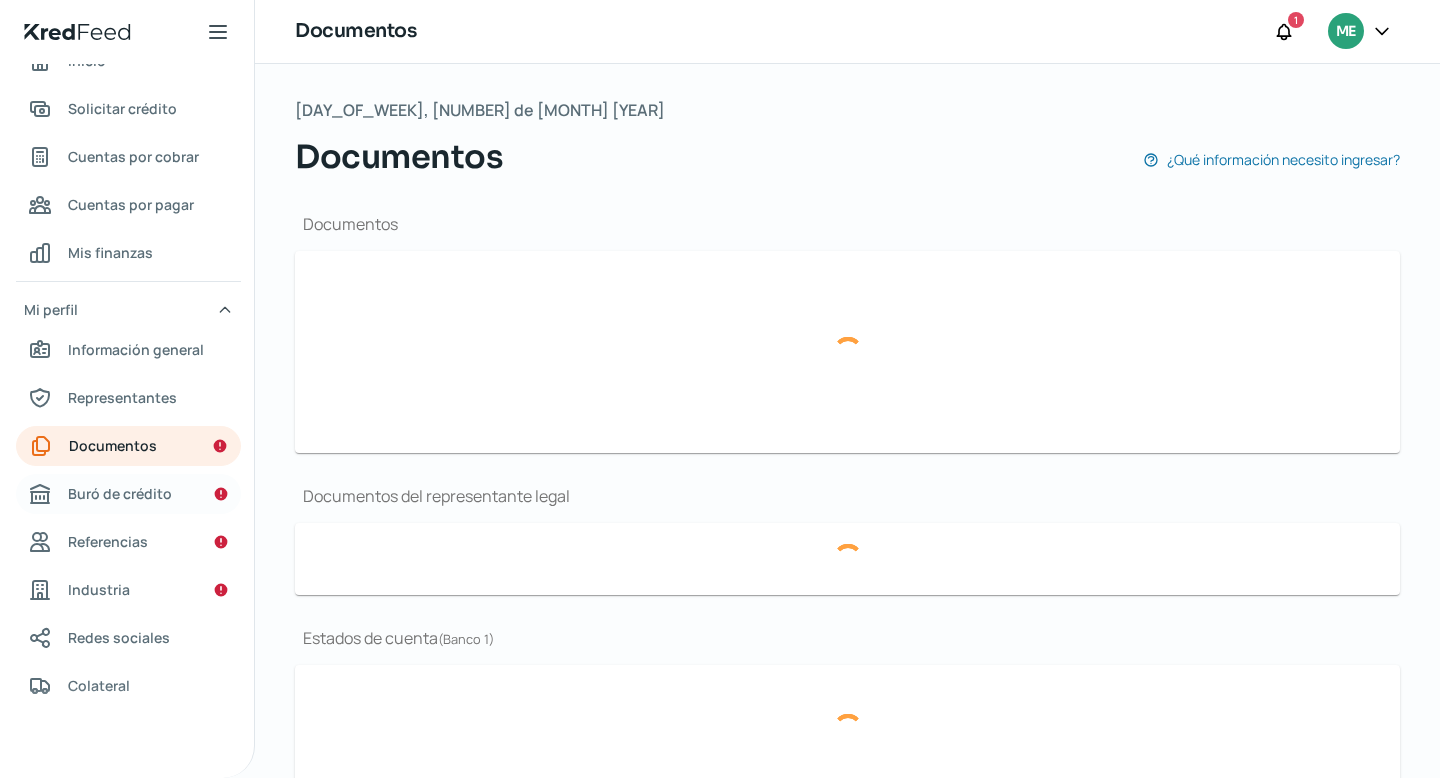 type on "CSF MRC [DATE].pdf" 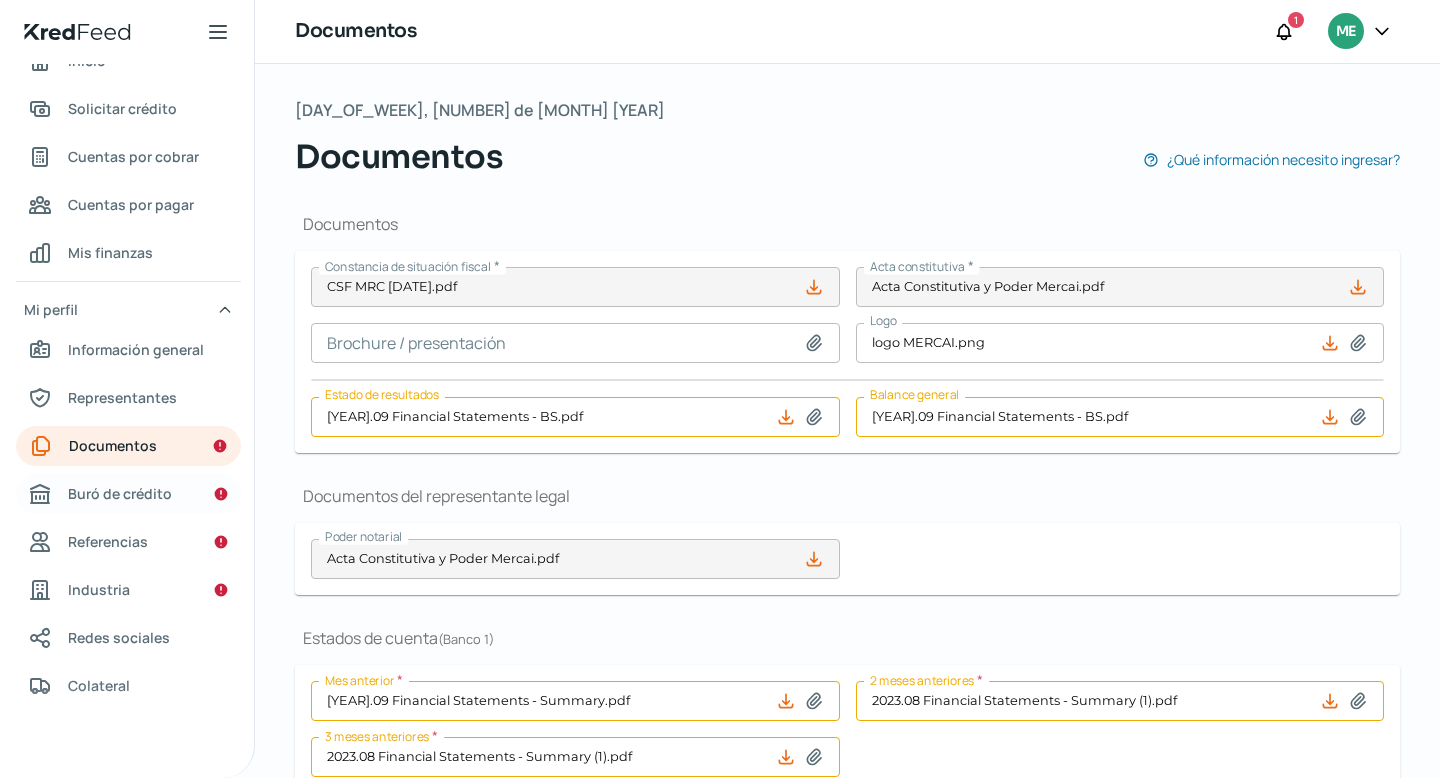click on "Buró de crédito" at bounding box center [120, 493] 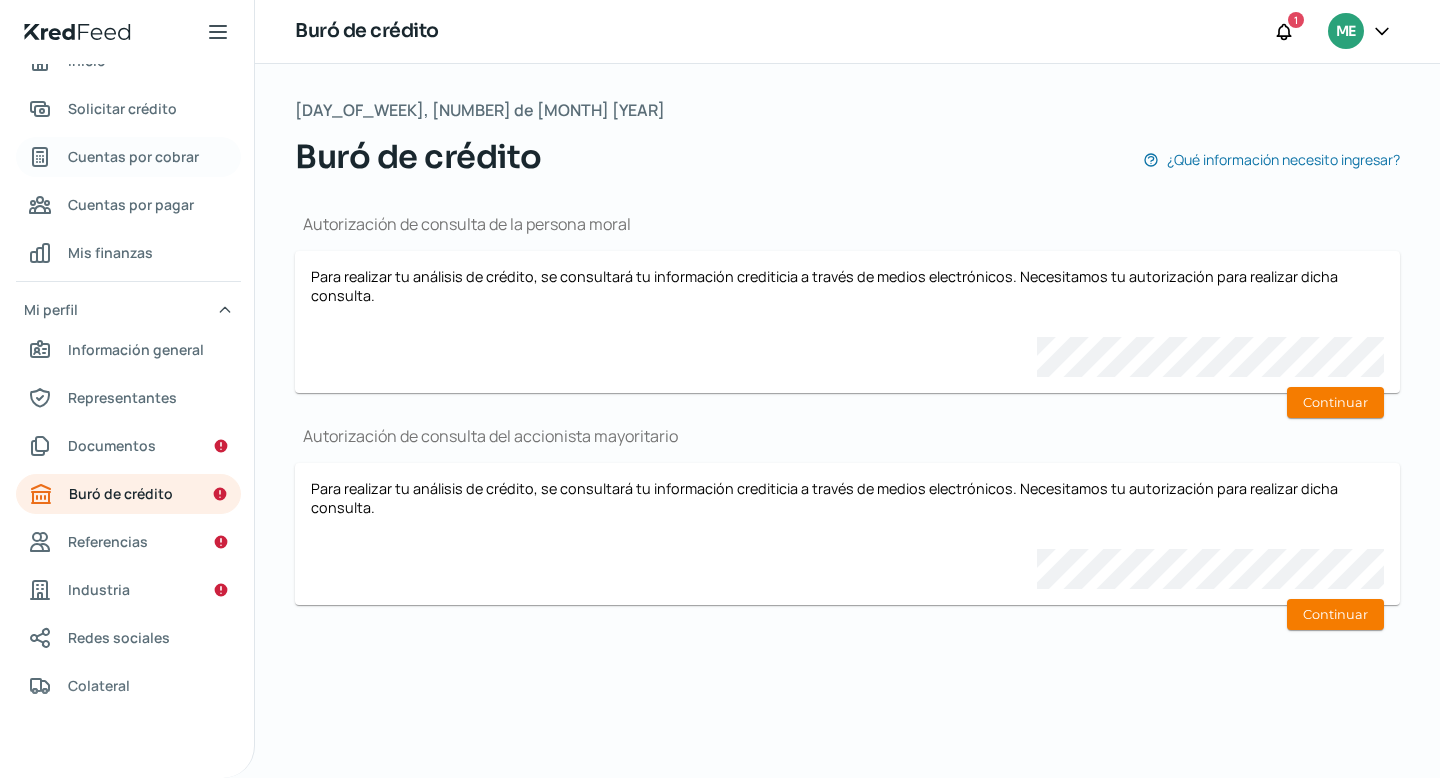 click on "Cuentas por cobrar" at bounding box center (133, 156) 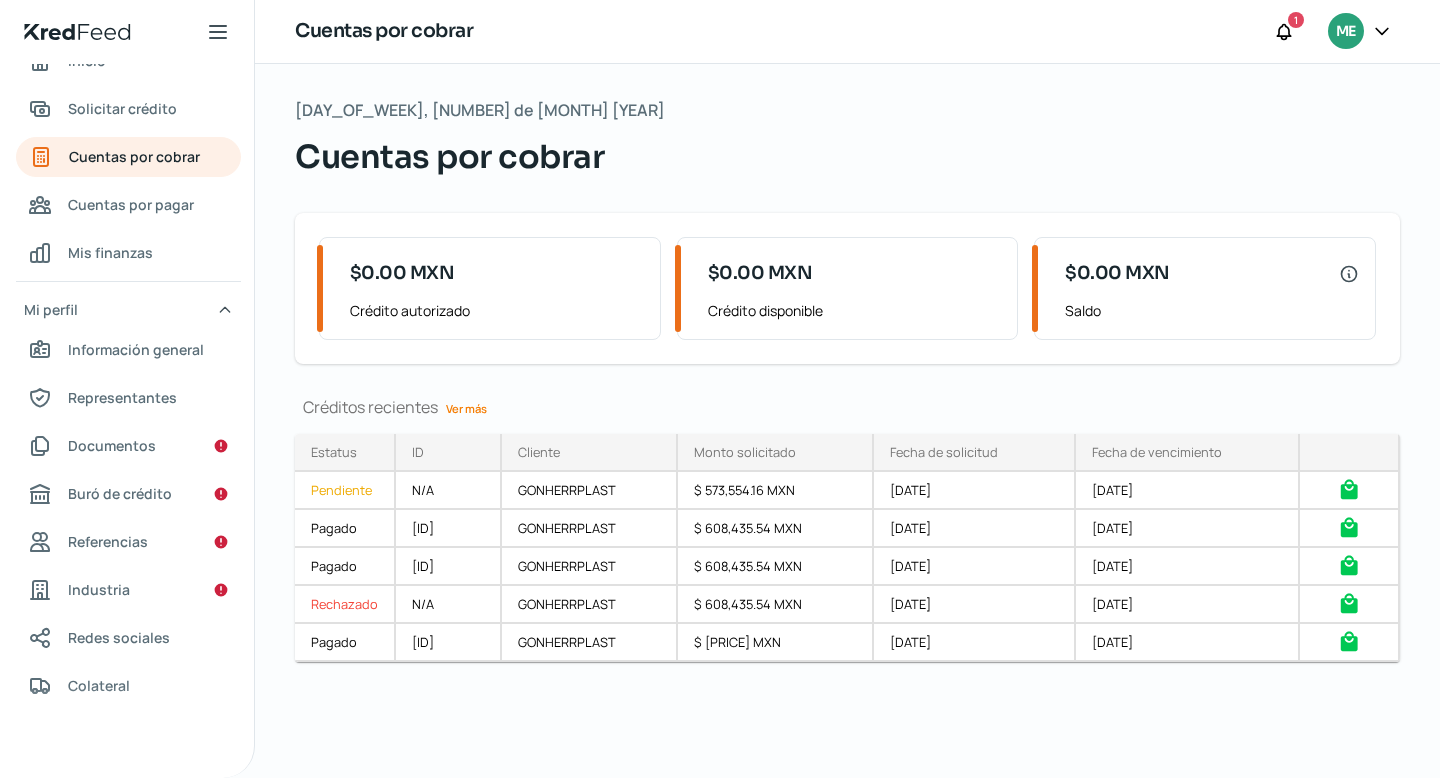 click on "Ver más" at bounding box center (466, 408) 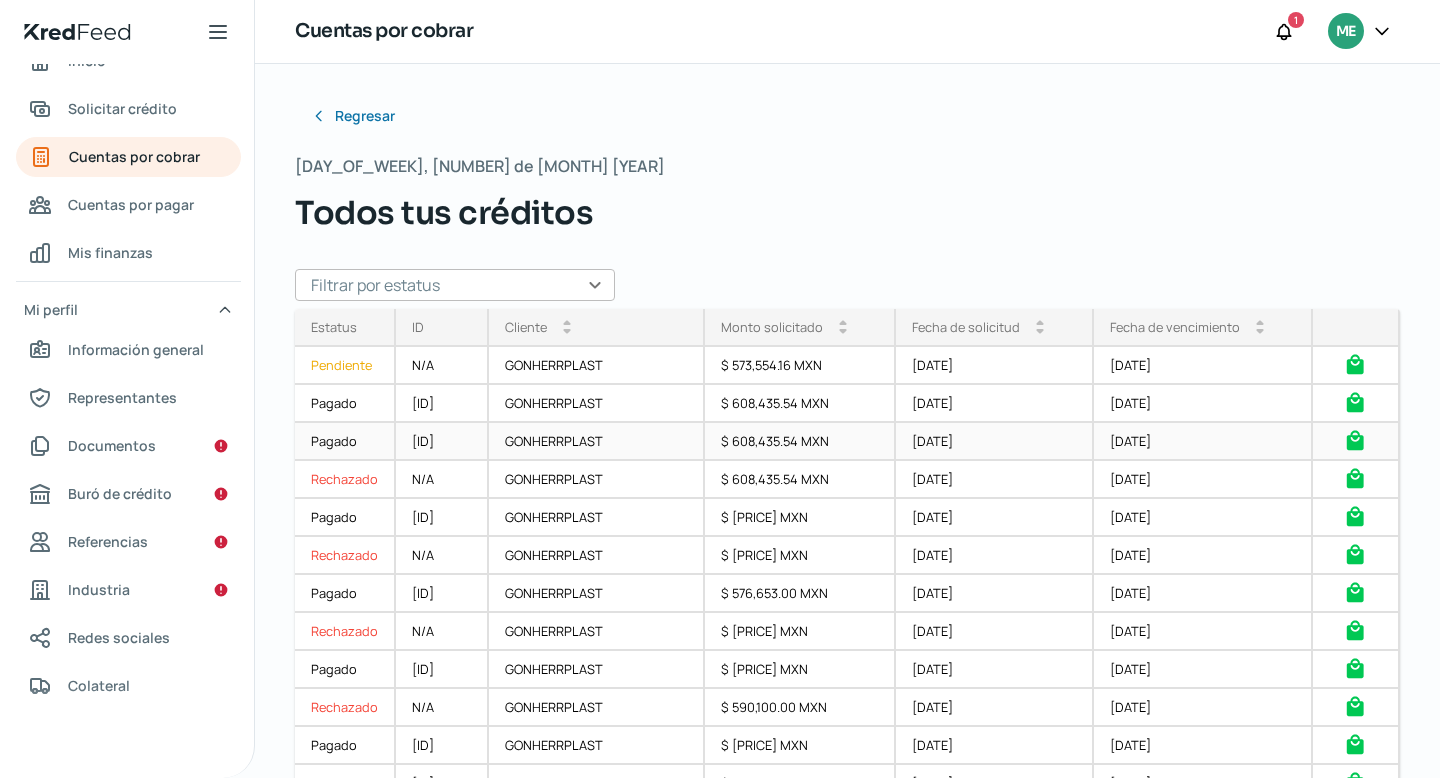 scroll, scrollTop: 7, scrollLeft: 0, axis: vertical 